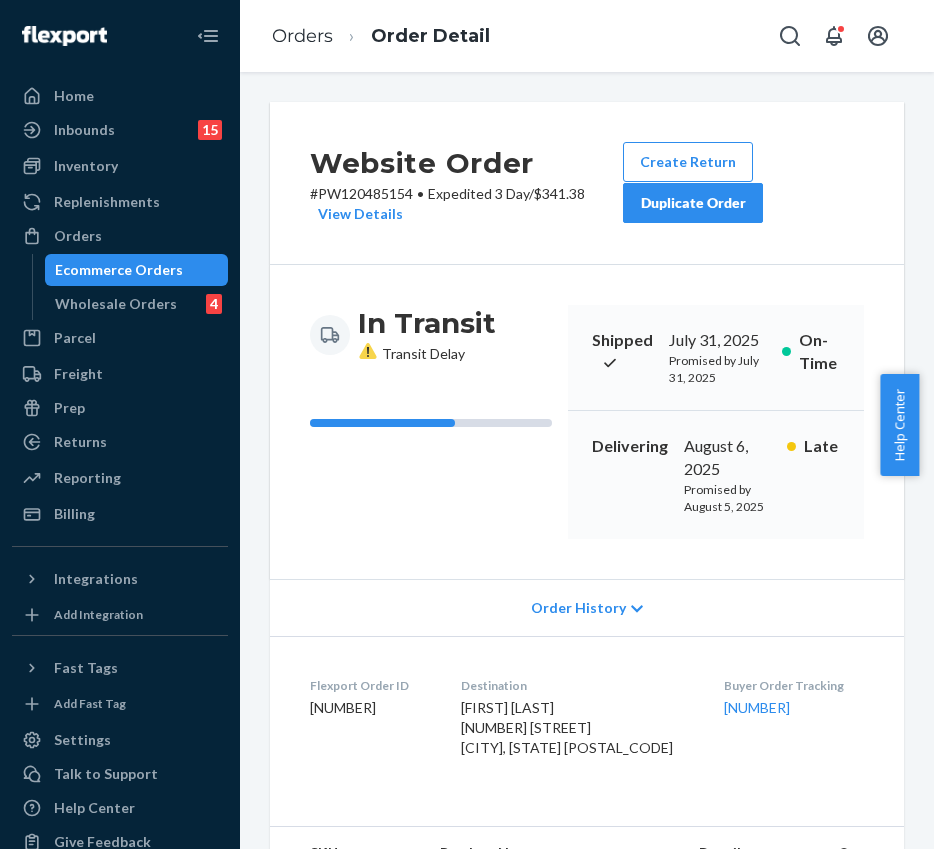 scroll, scrollTop: 0, scrollLeft: 0, axis: both 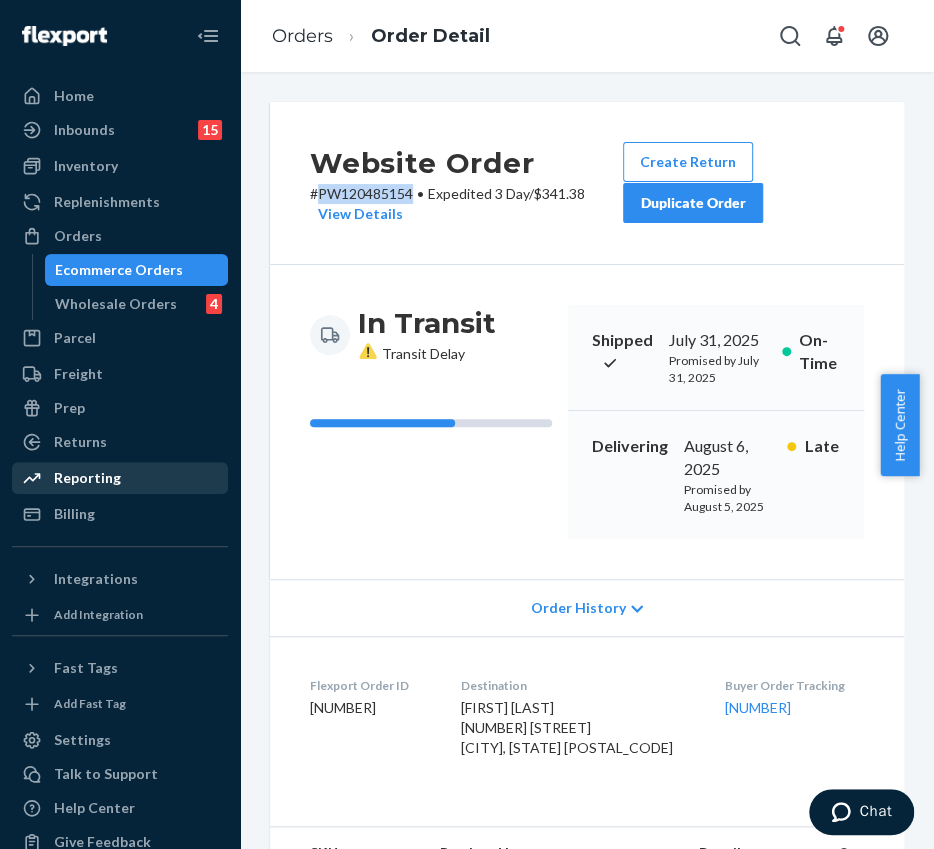 click on "Reporting" at bounding box center [87, 478] 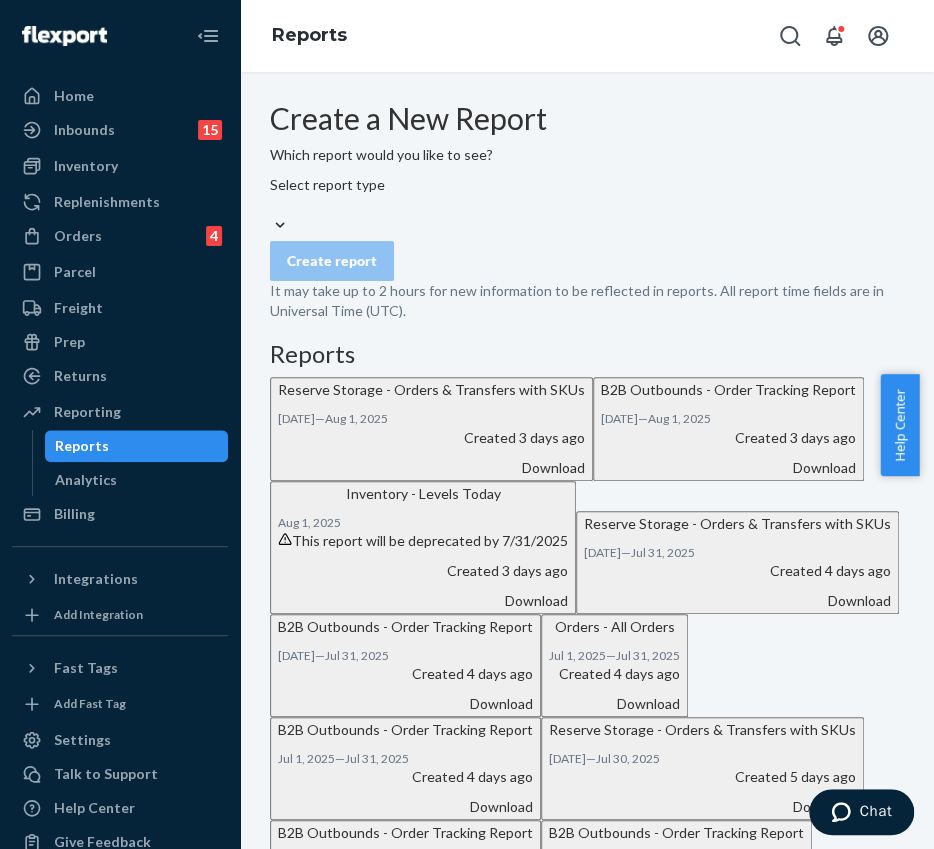 click on "Select report type" at bounding box center (587, 195) 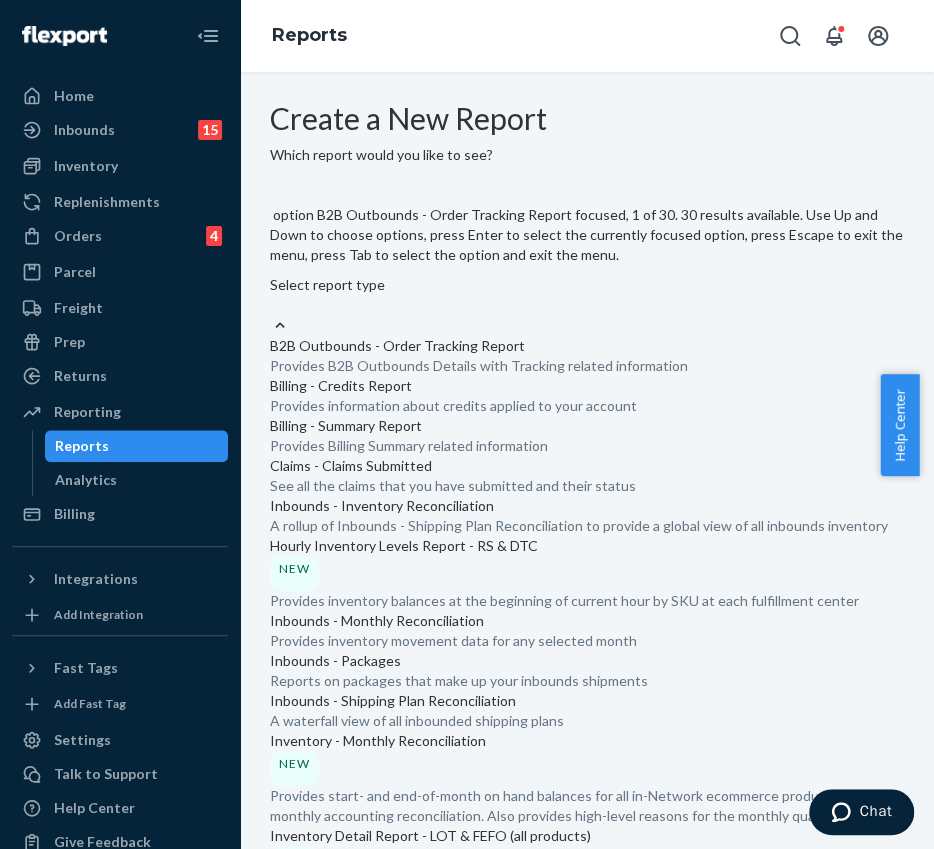 click on "Provides B2B Outbounds Details with Tracking related information" at bounding box center [587, 366] 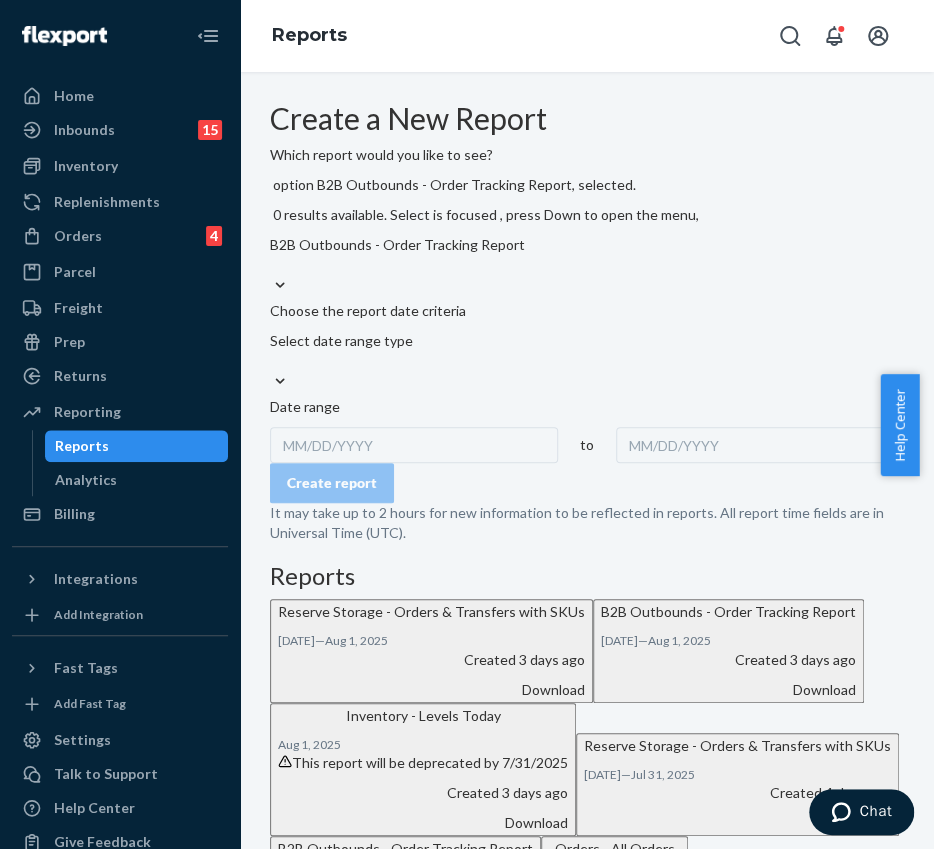 click on "Select date range type" at bounding box center [587, 351] 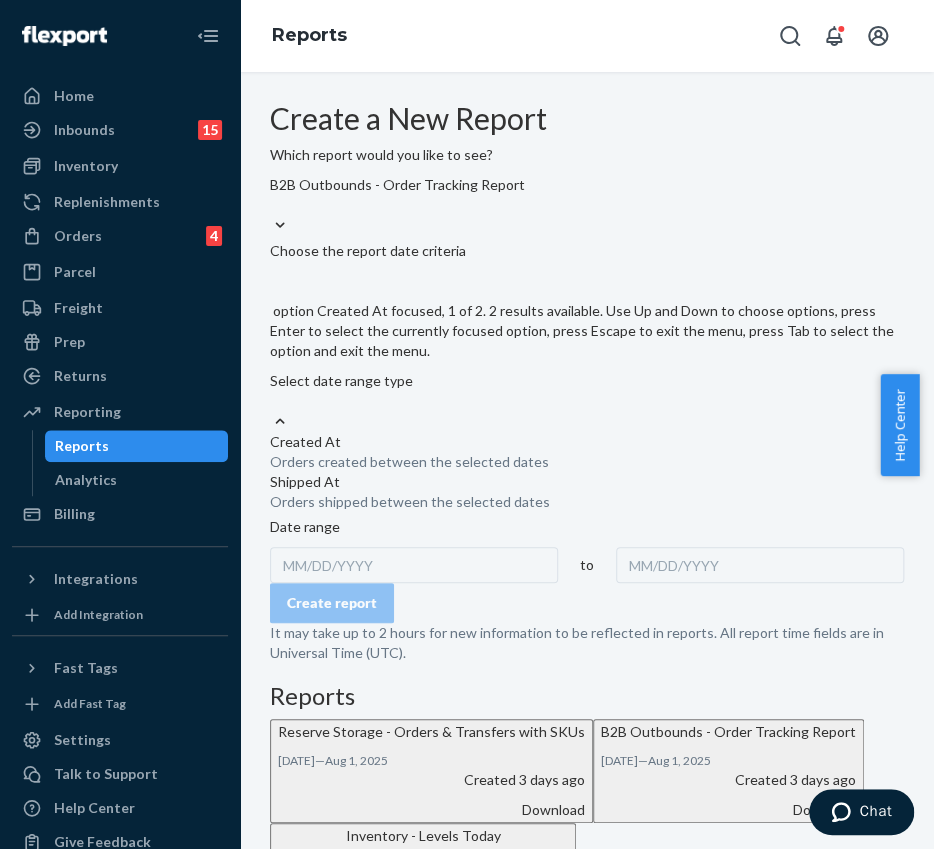 click on "Created At Orders created between the selected dates" at bounding box center [587, 452] 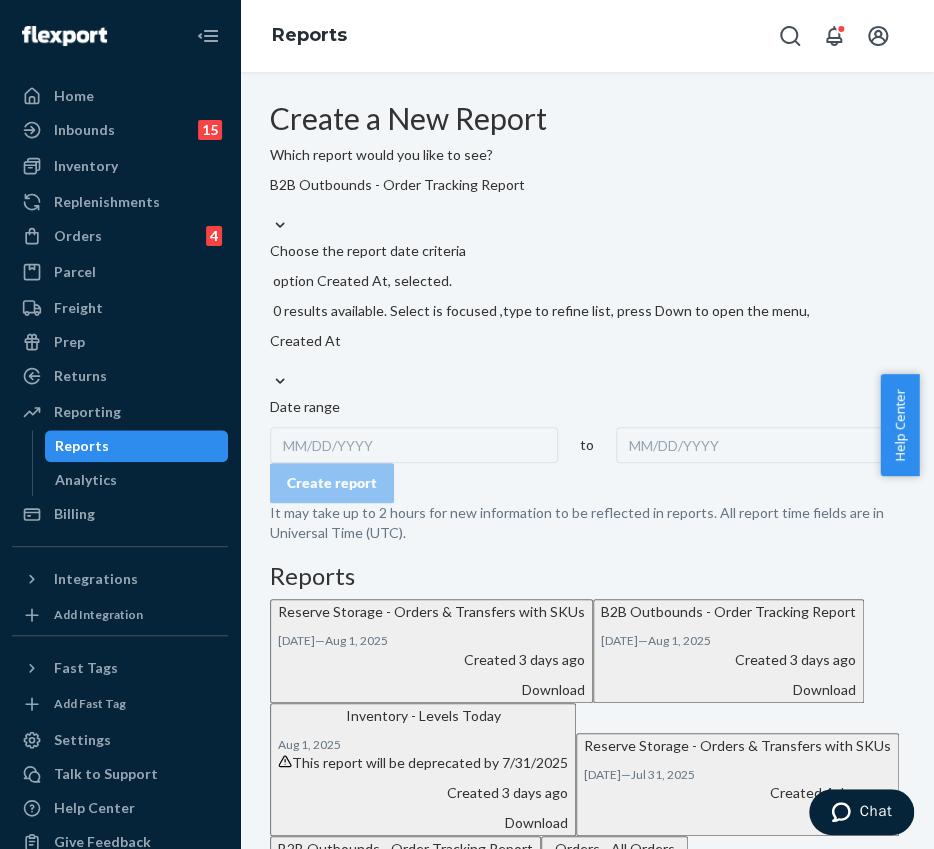 click on "MM/DD/YYYY" at bounding box center [414, 445] 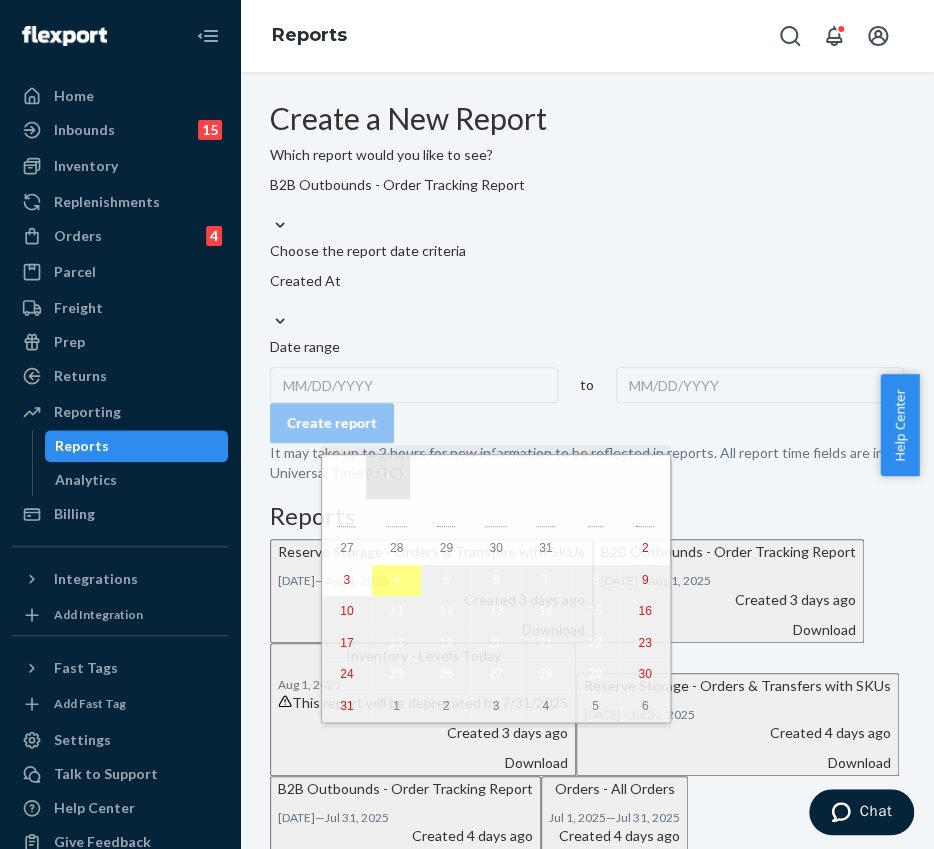 click on "‹" at bounding box center [388, 477] 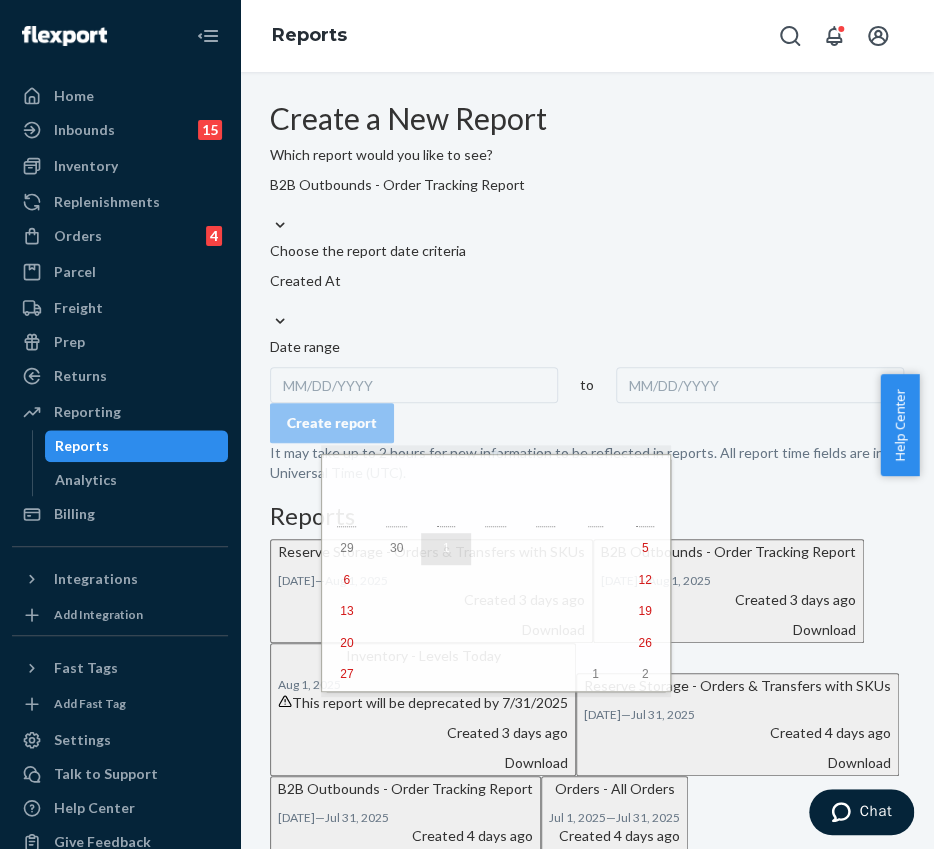 click on "1" at bounding box center (446, 548) 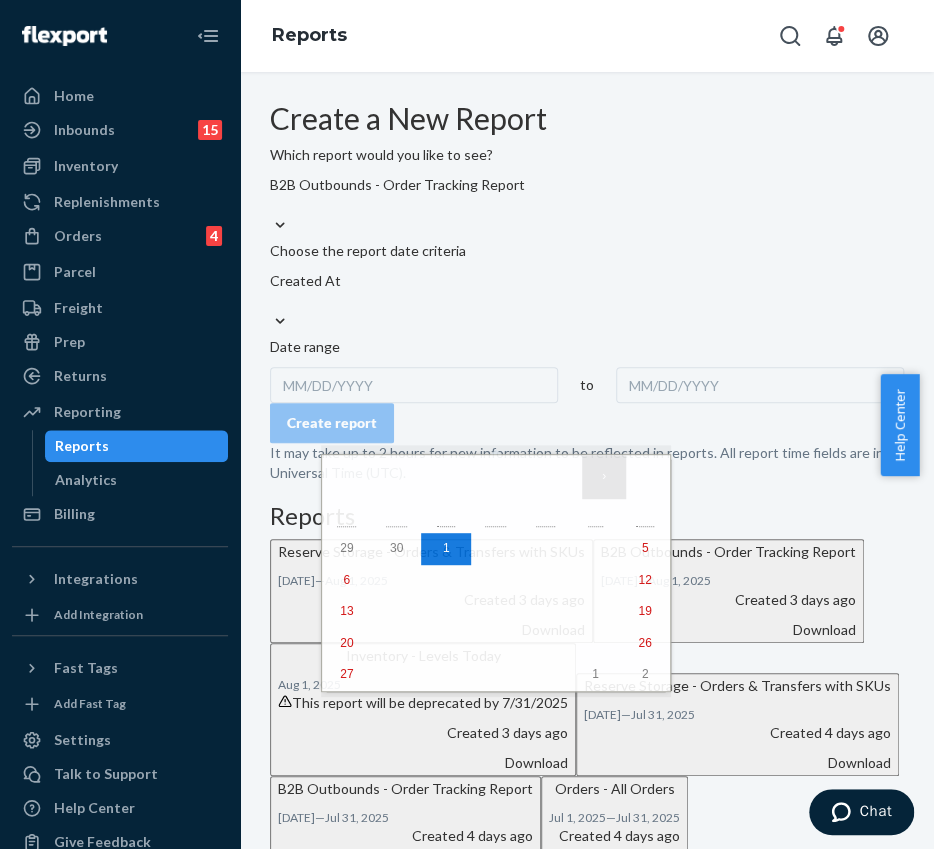 click on "›" at bounding box center (604, 477) 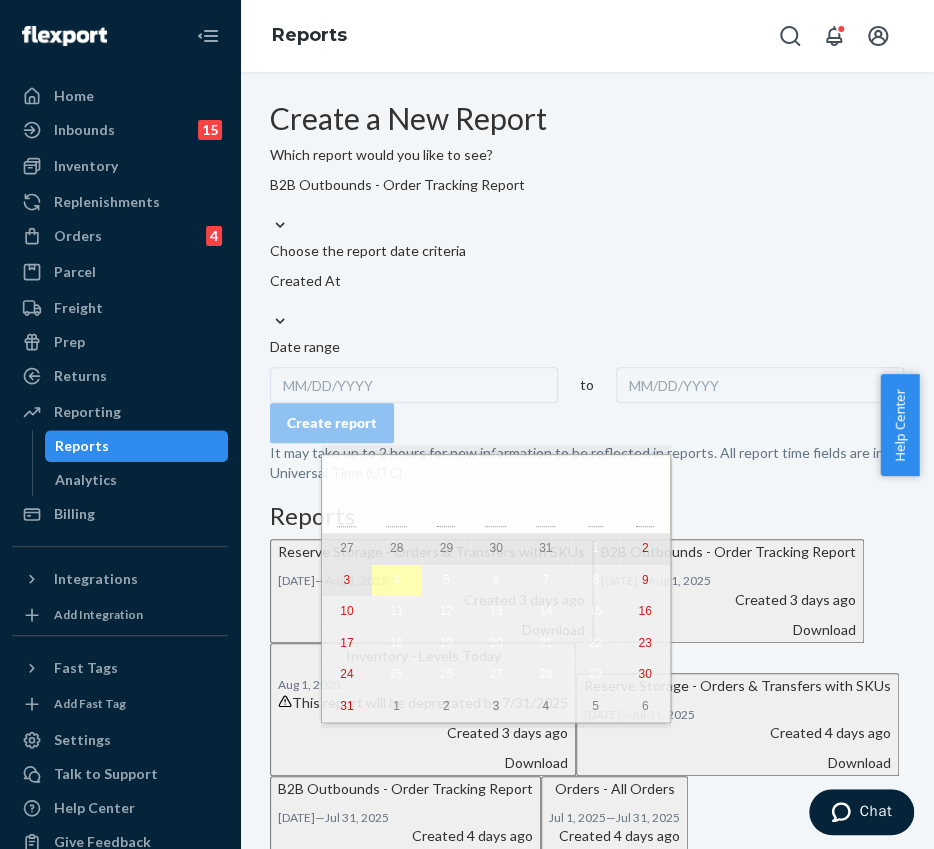 click on "4" at bounding box center (396, 580) 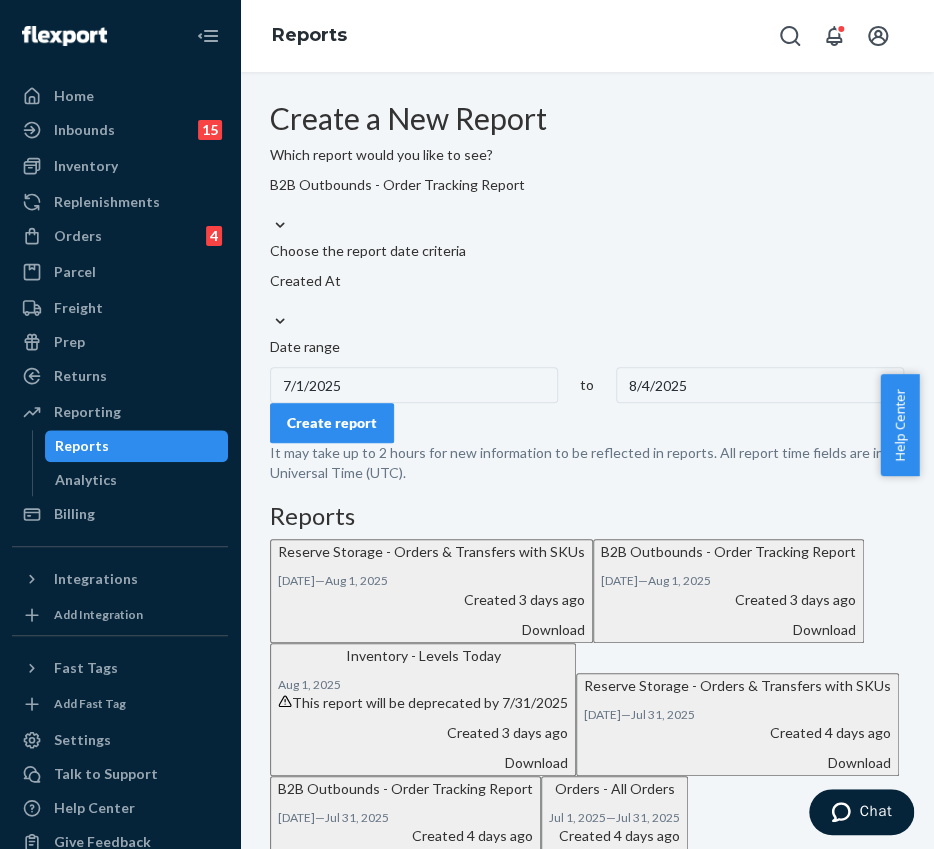 click on "Create report" at bounding box center [332, 423] 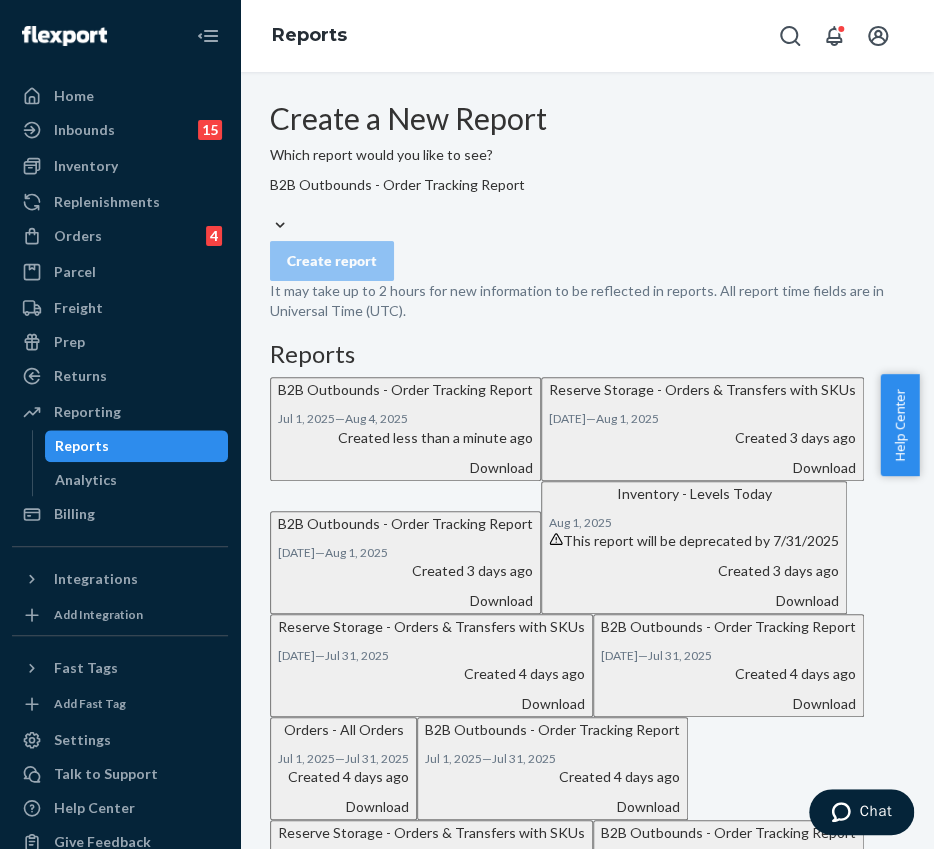 click on "Download" at bounding box center (405, 468) 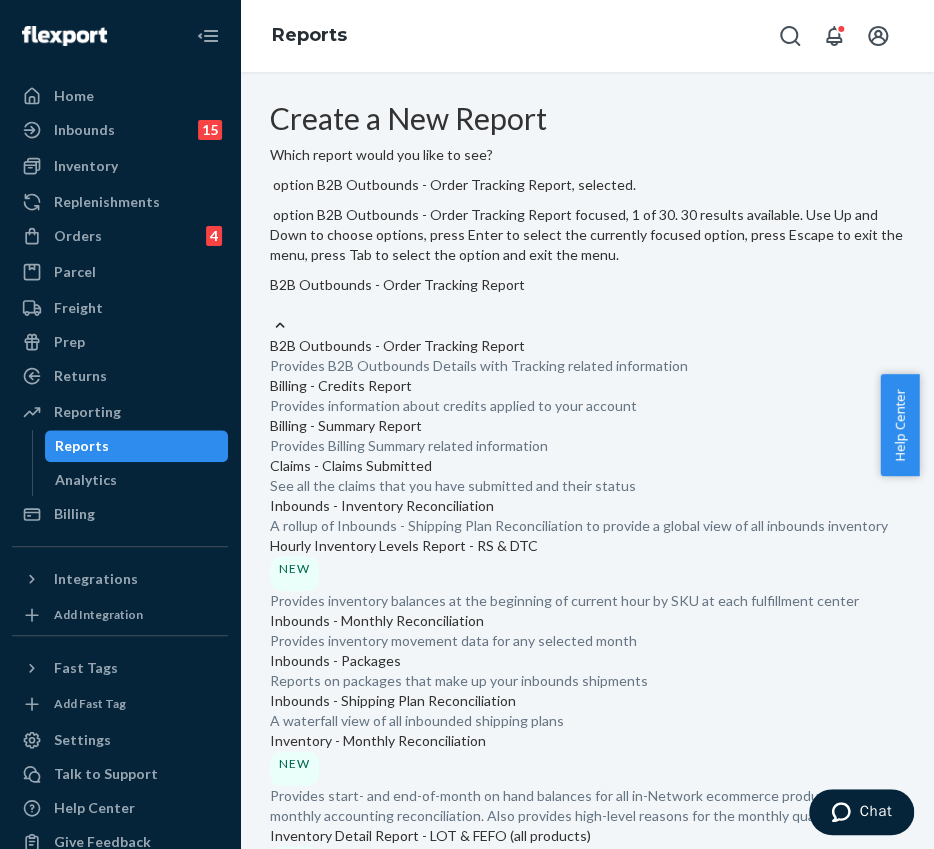 click on "B2B Outbounds - Order Tracking Report" at bounding box center [587, 295] 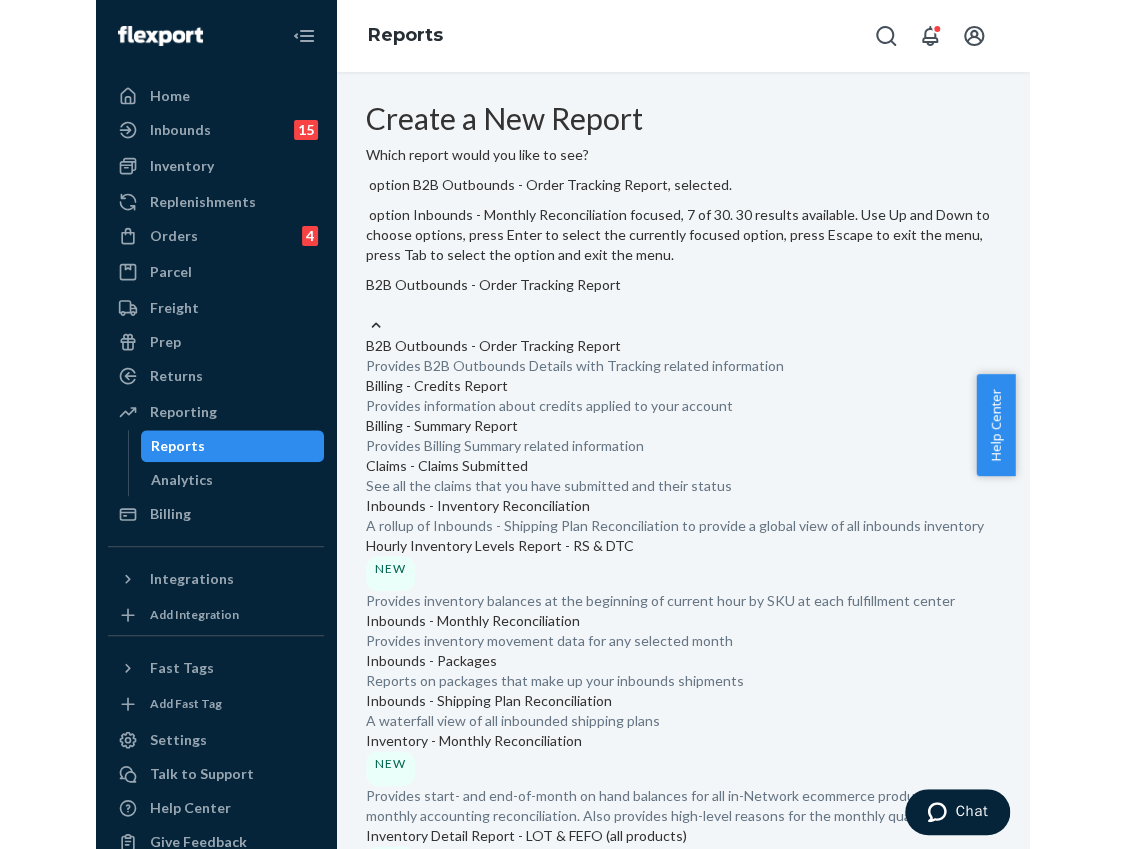 scroll, scrollTop: 1526, scrollLeft: 0, axis: vertical 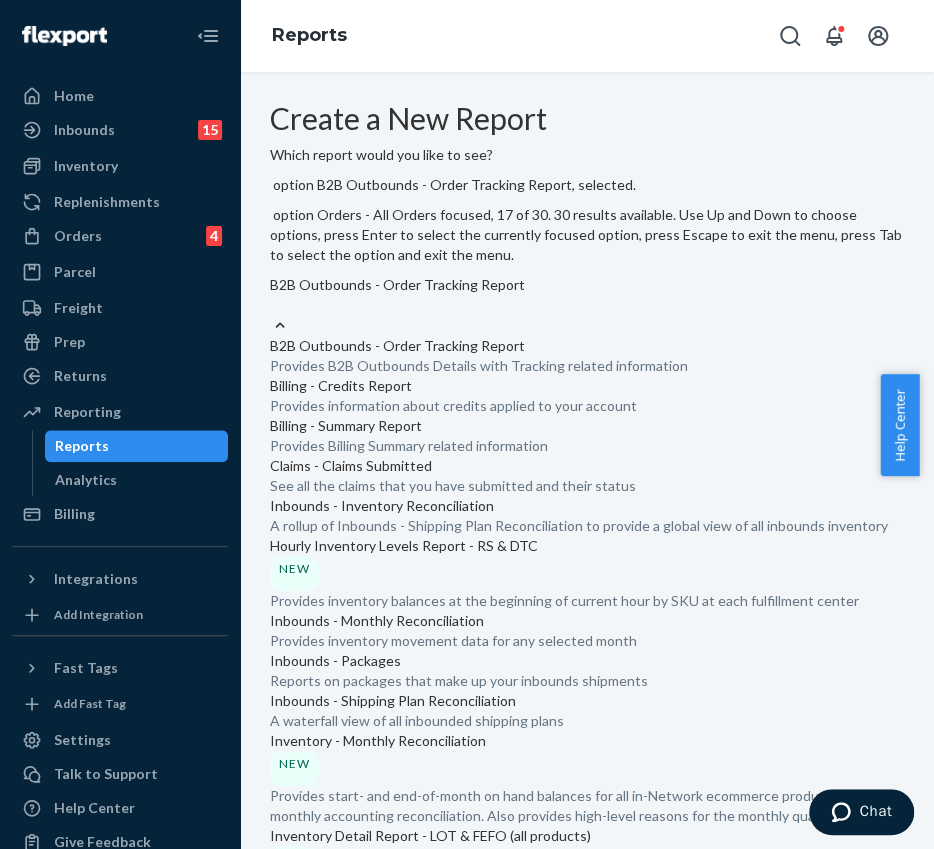 click on "Orders - All Orders" at bounding box center (587, 1237) 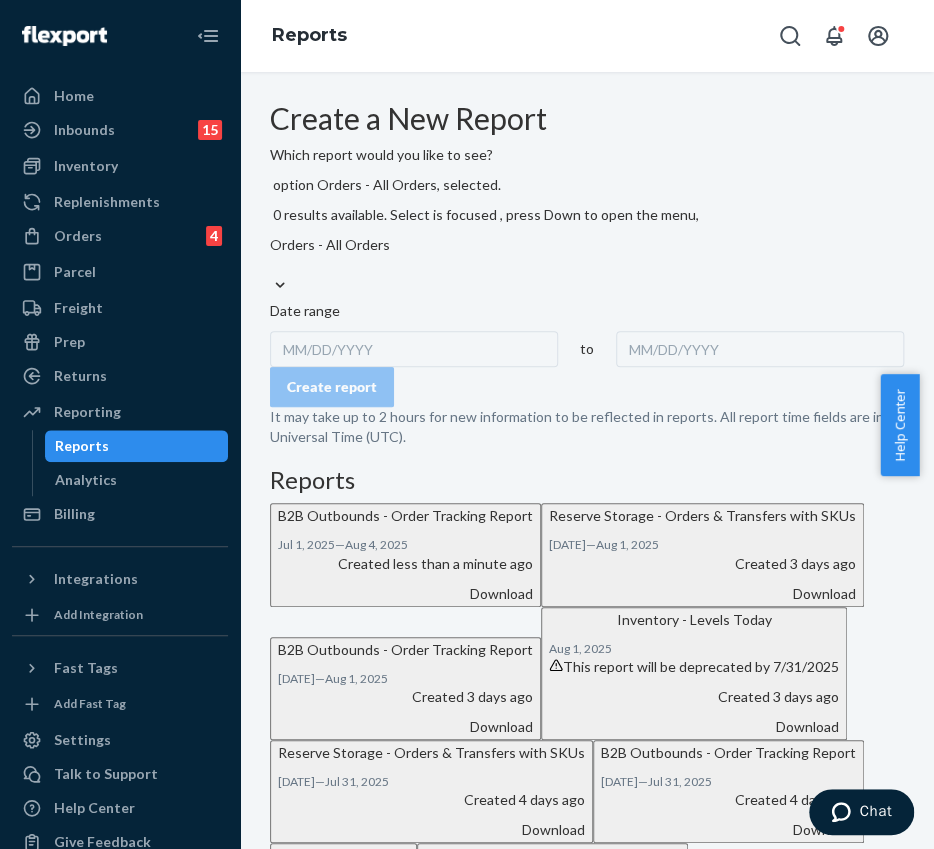 click on "MM/DD/YYYY" at bounding box center (414, 349) 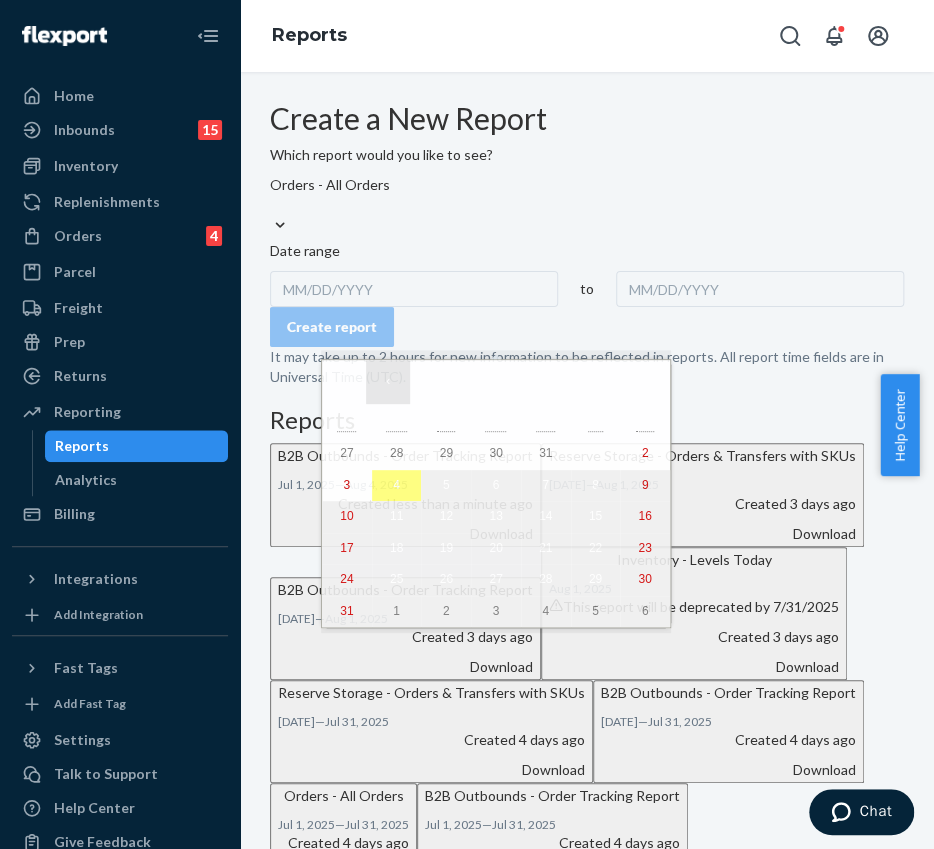 click on "‹" at bounding box center (388, 382) 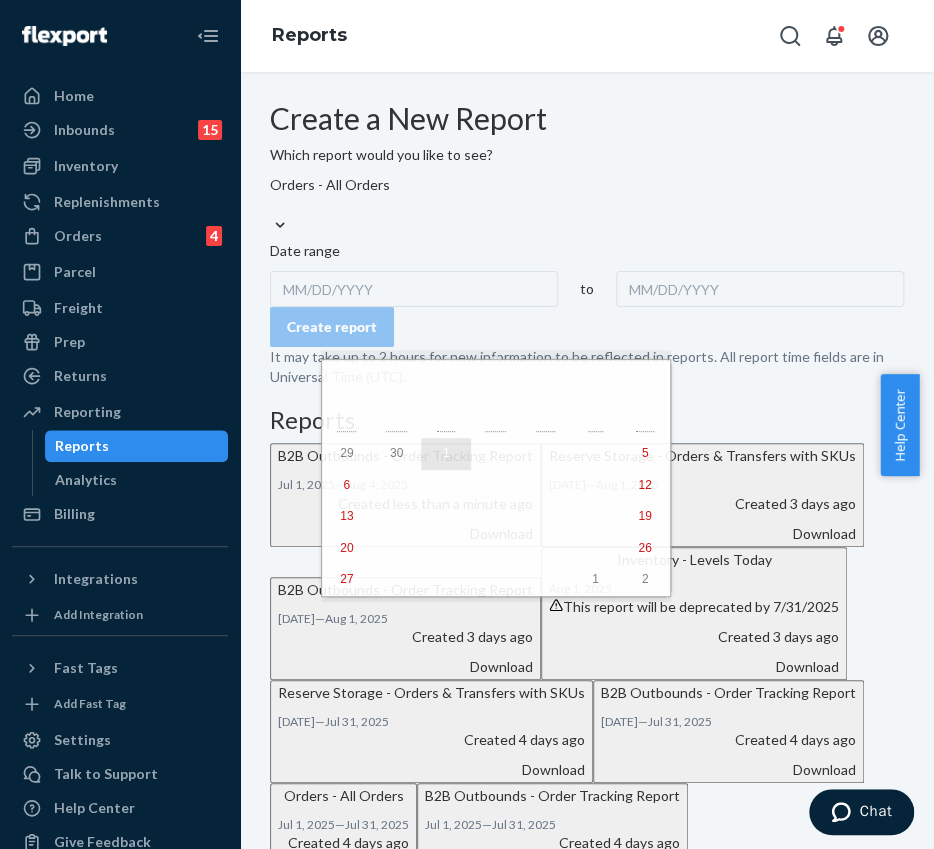 click on "1" at bounding box center [446, 453] 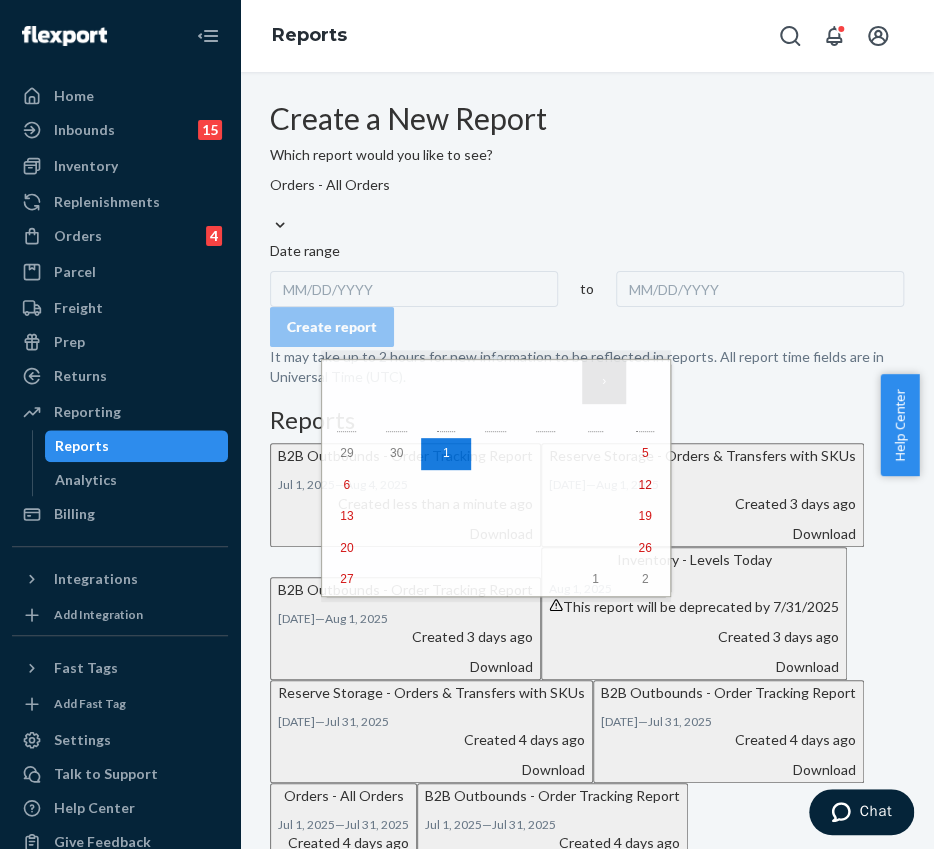 click on "›" at bounding box center [604, 382] 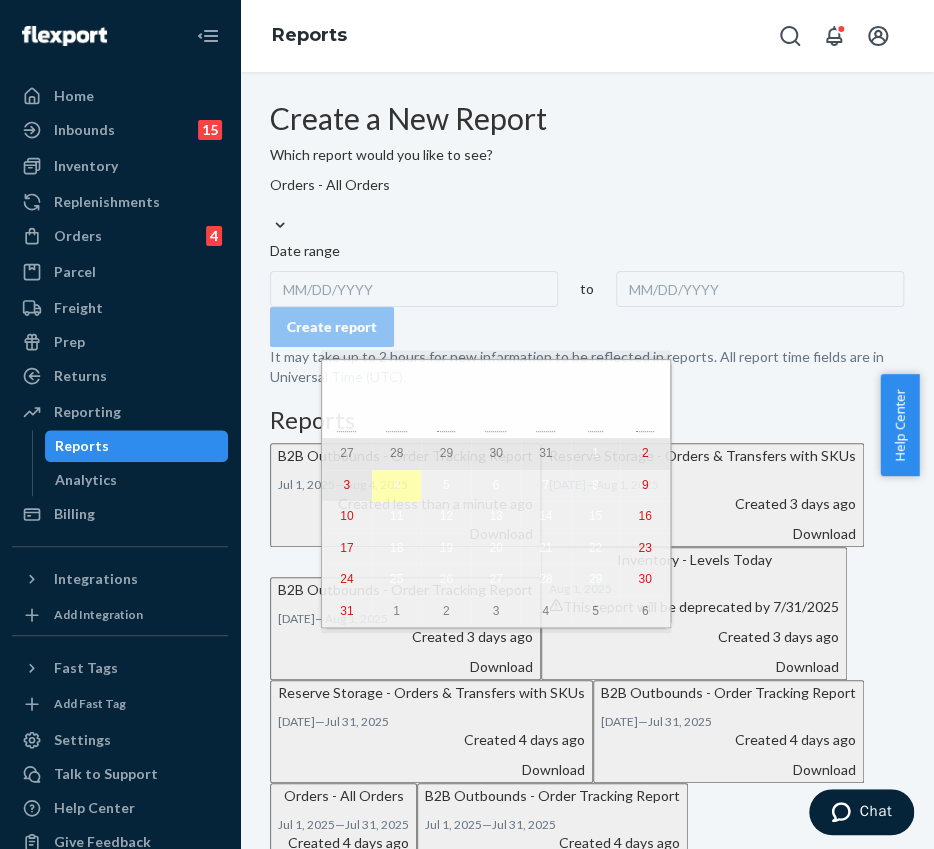click on "4" at bounding box center (396, 485) 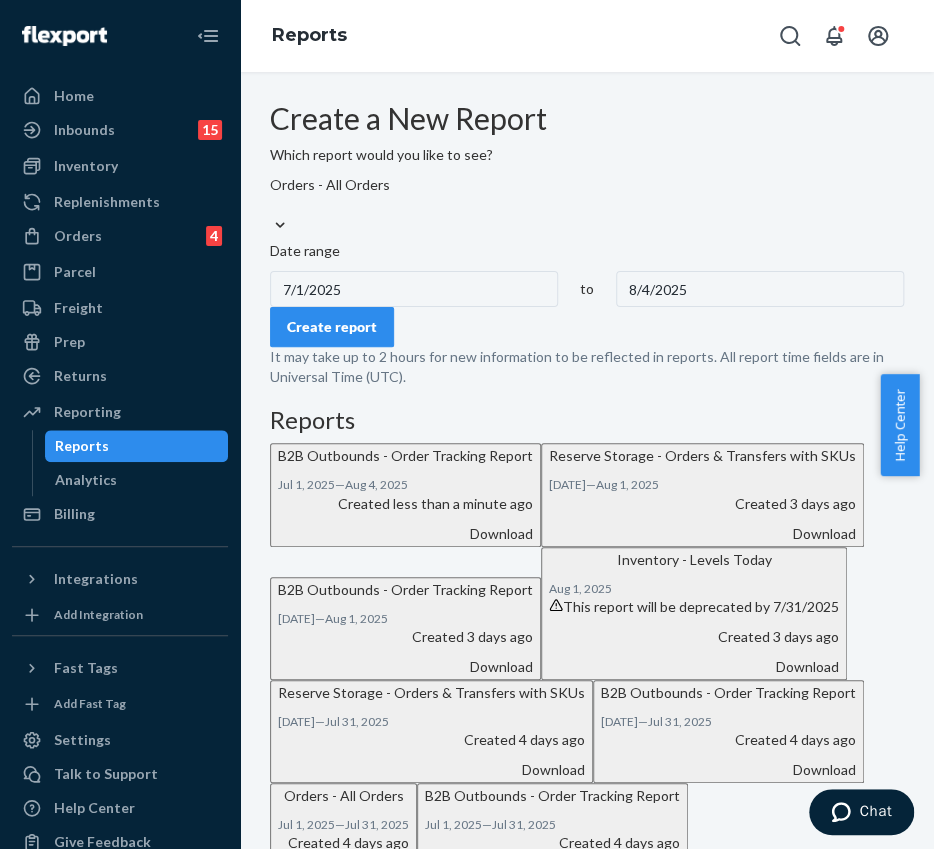 click on "Create report" at bounding box center [332, 327] 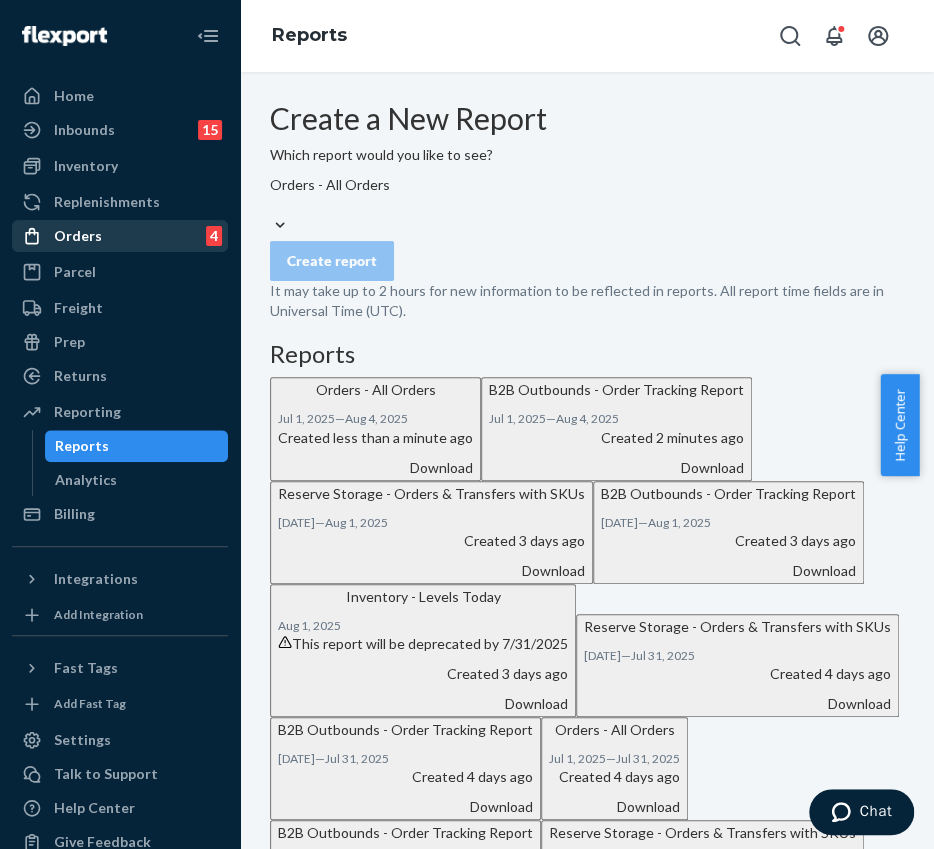 click on "Orders" at bounding box center (78, 236) 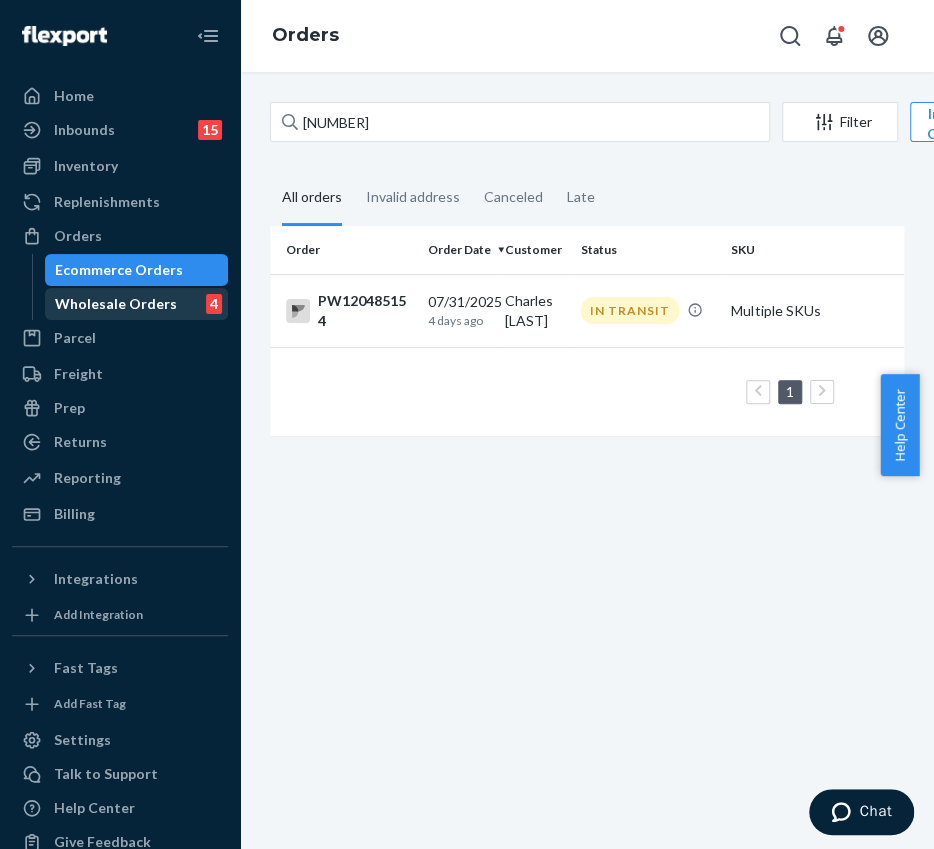 click on "Wholesale Orders" at bounding box center (116, 304) 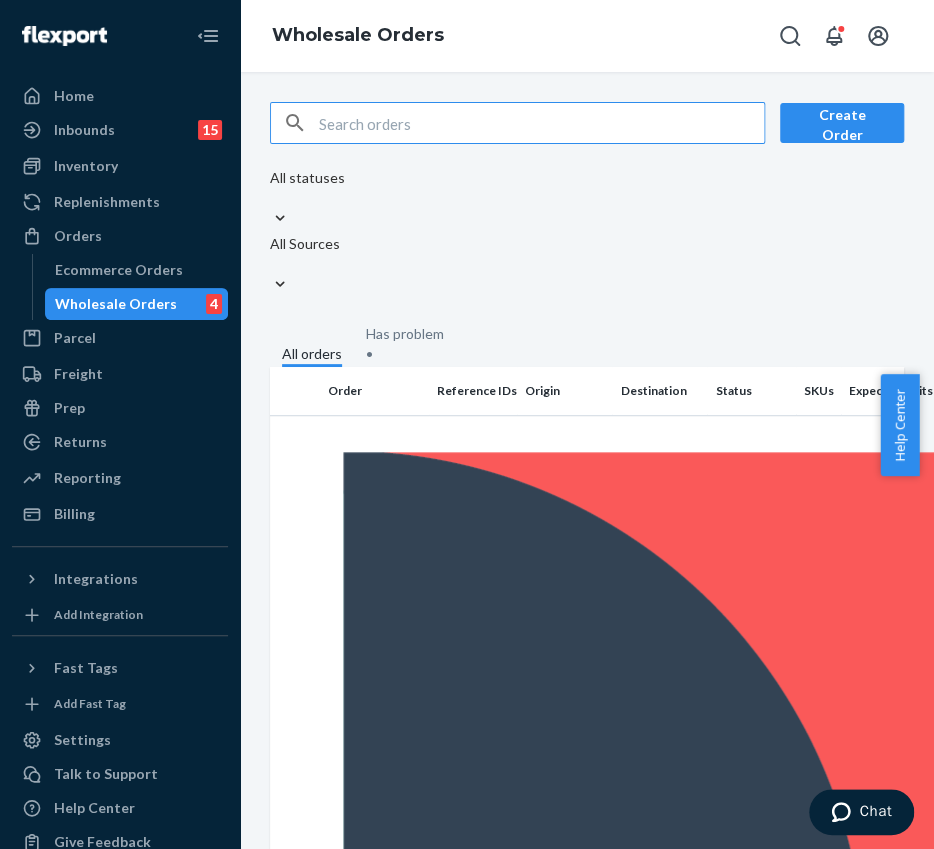 click at bounding box center [541, 123] 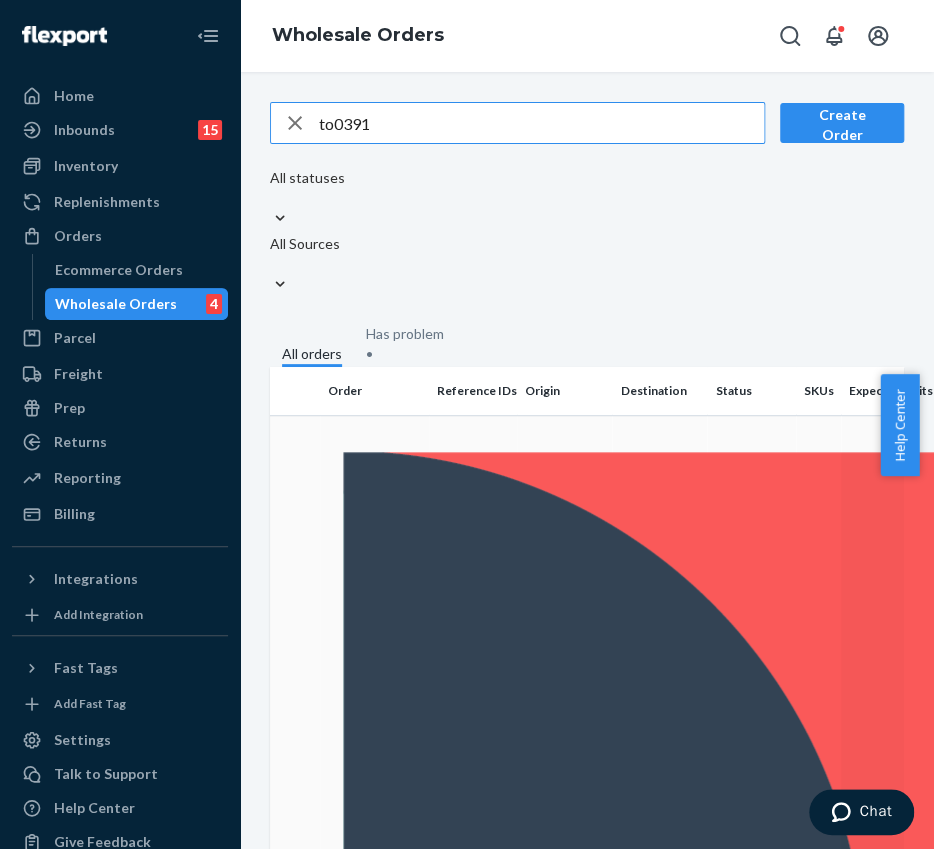 type on "to0391" 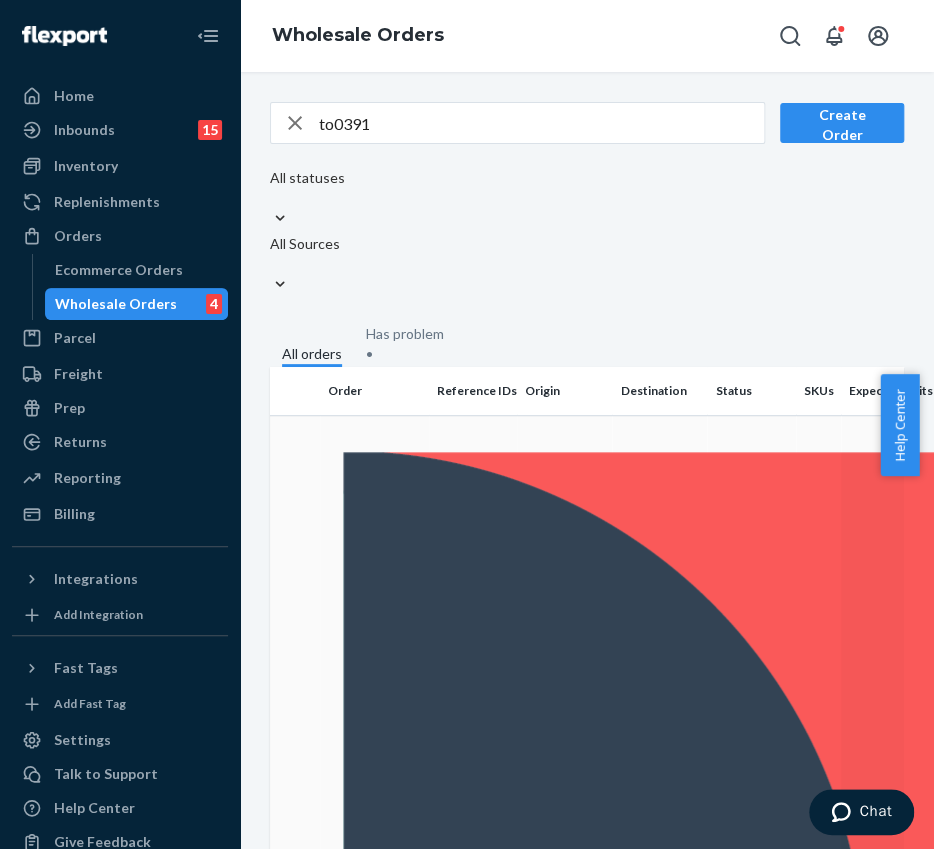click on "Order RP0LCVF76OYQT Created Jul 16, 2025" at bounding box center (374, 1013) 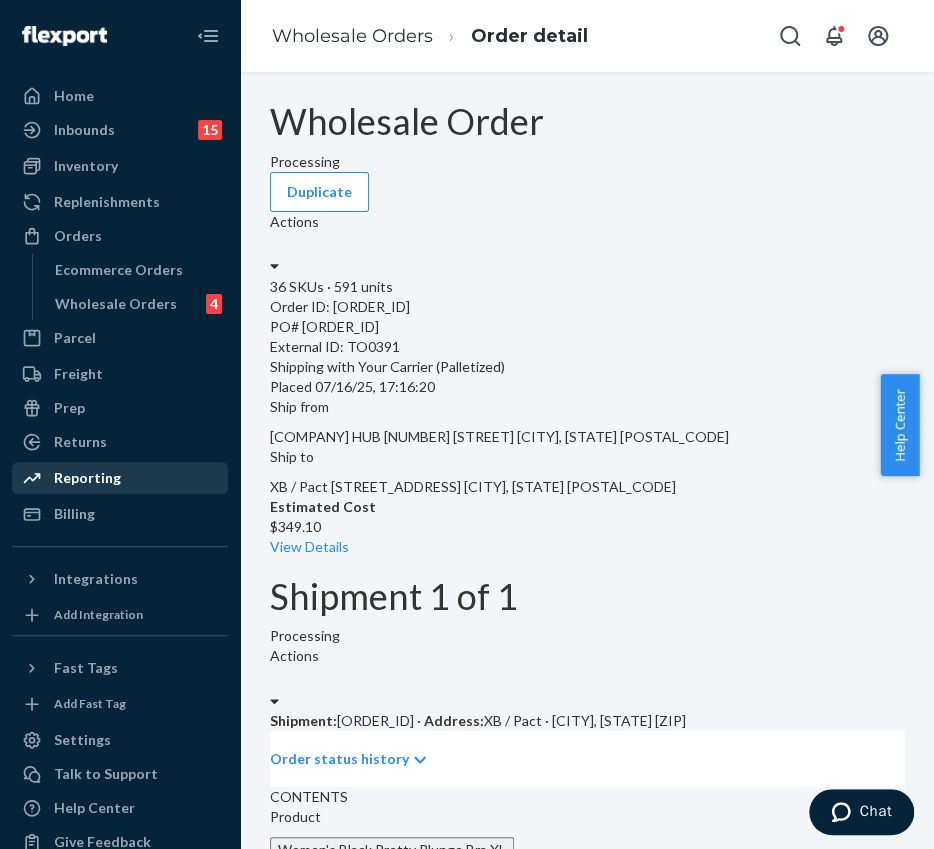 click on "Reporting" at bounding box center [87, 478] 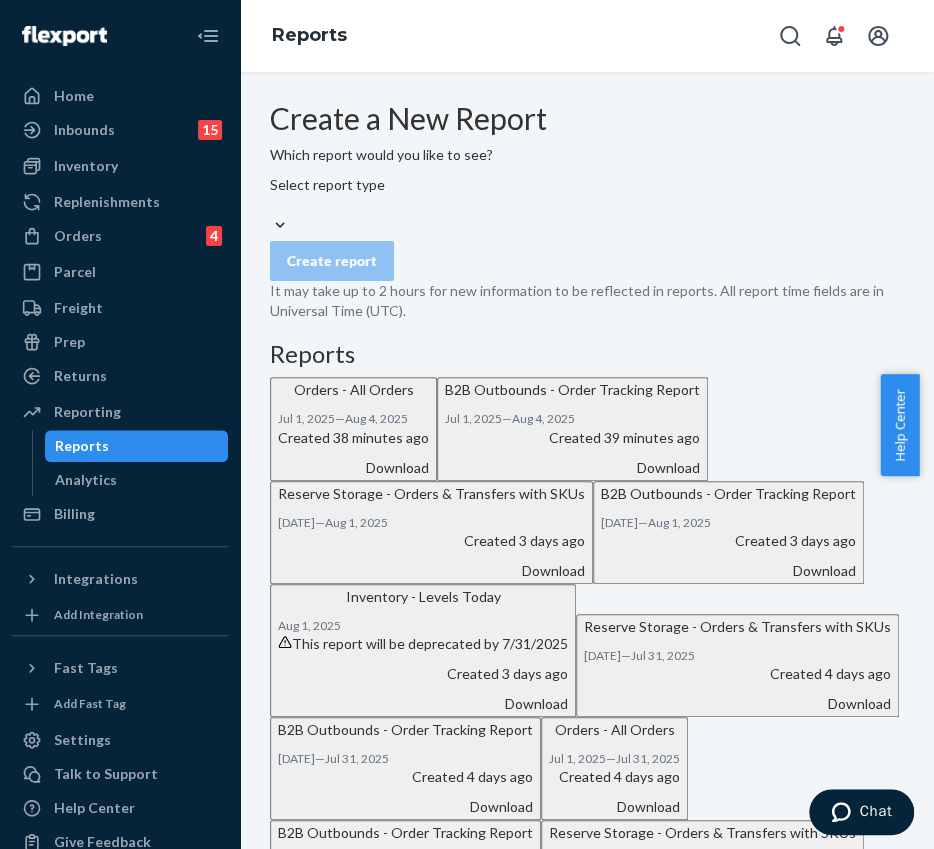 click on "Download" at bounding box center [353, 468] 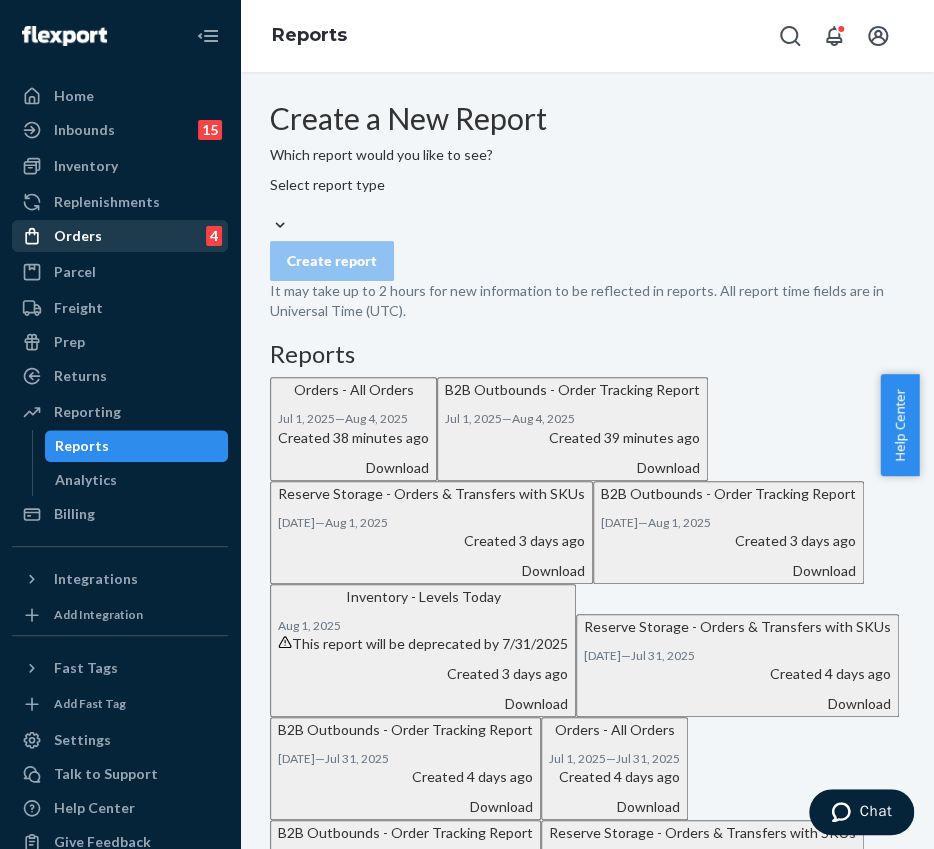 click on "Orders 4" at bounding box center (120, 236) 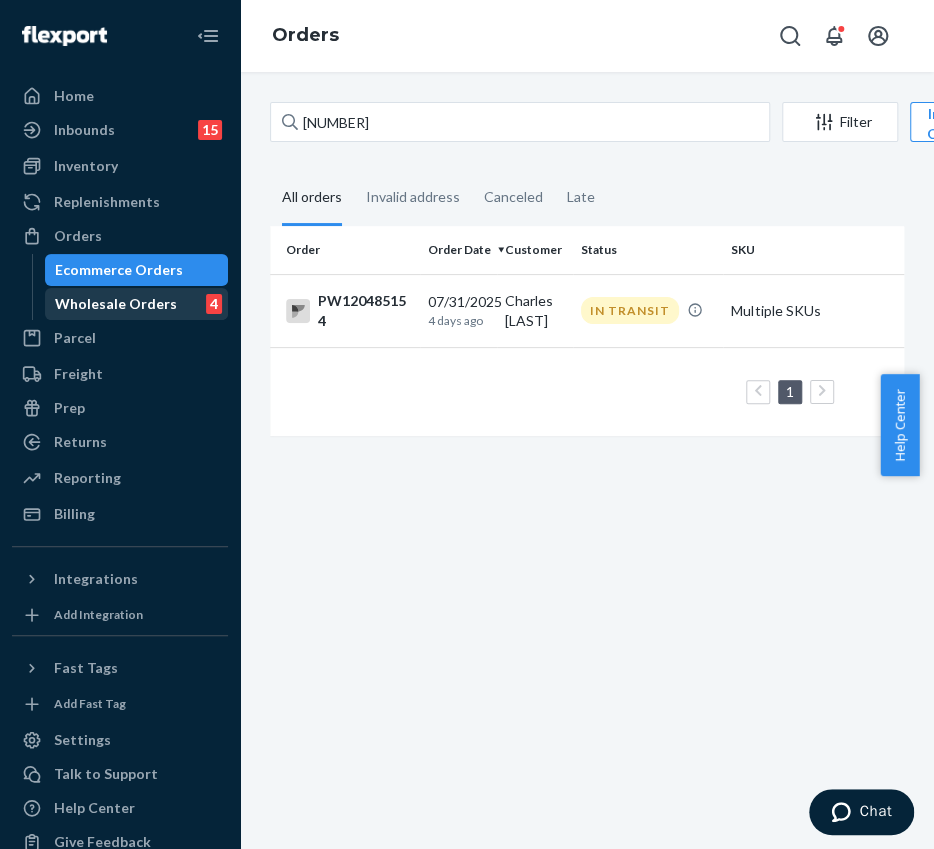 click on "Wholesale Orders" at bounding box center (116, 304) 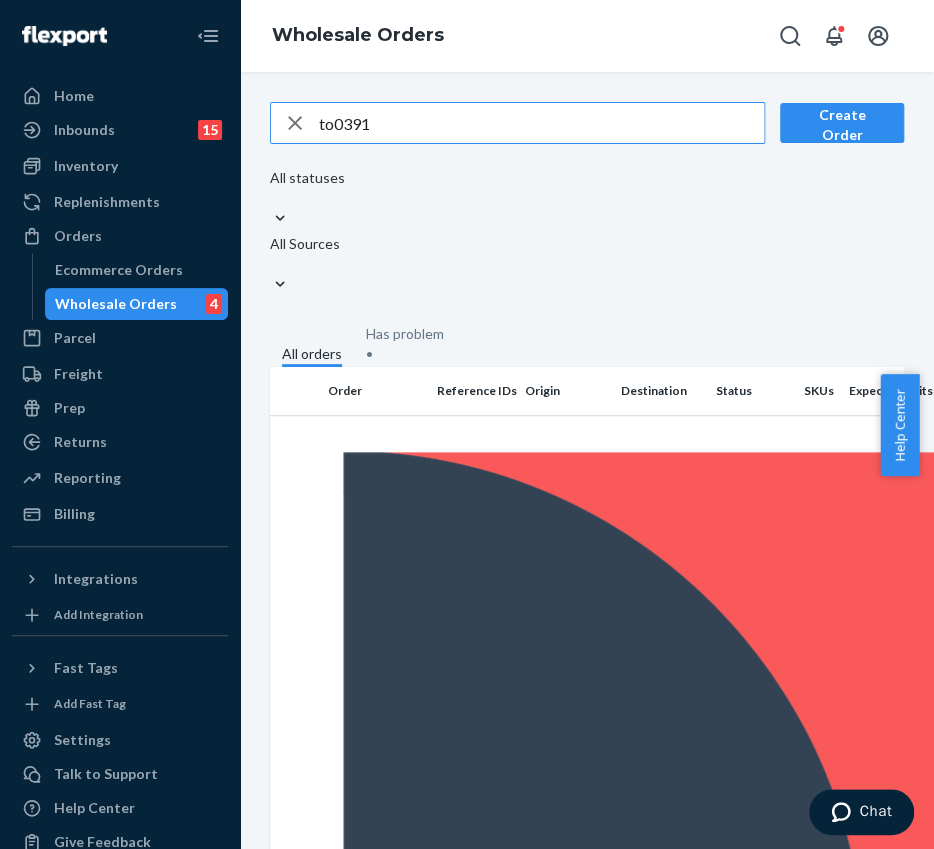 click on "to0391" at bounding box center (541, 123) 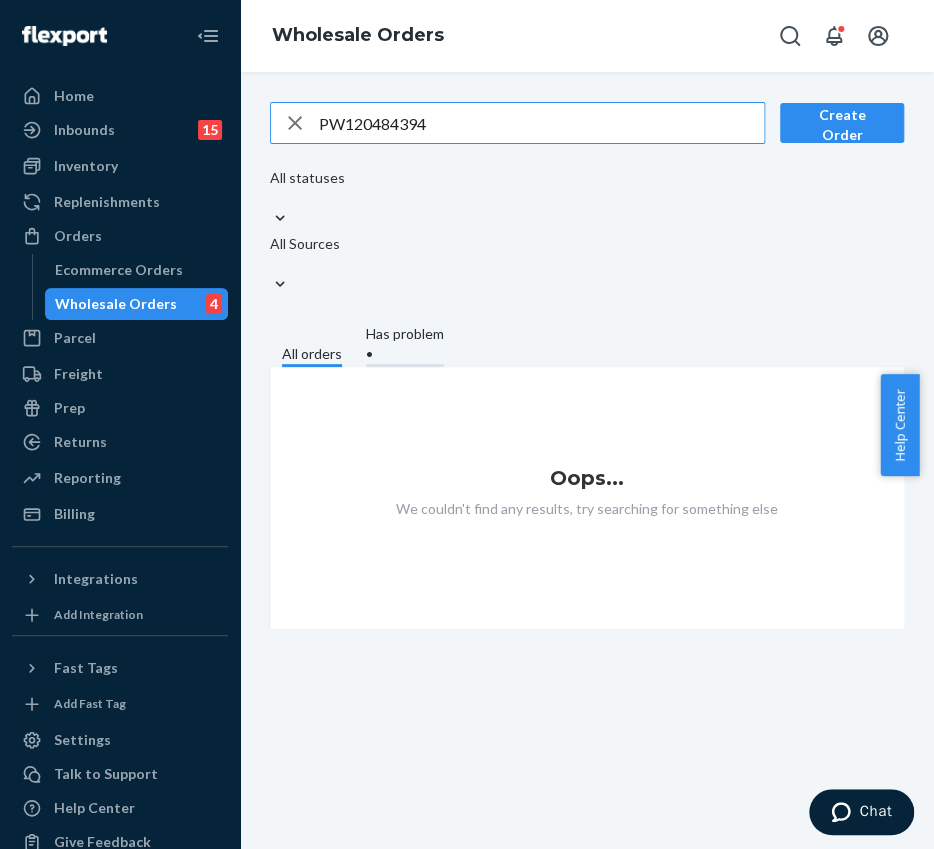 type on "PW120484394" 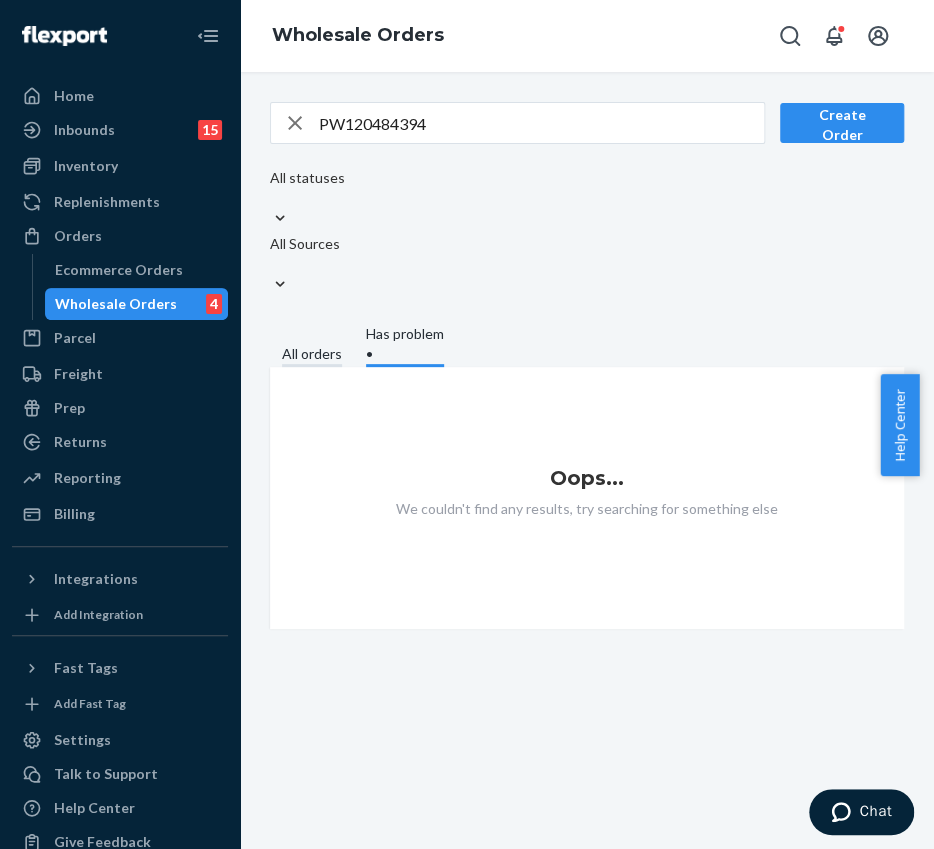 click on "All orders" at bounding box center [312, 355] 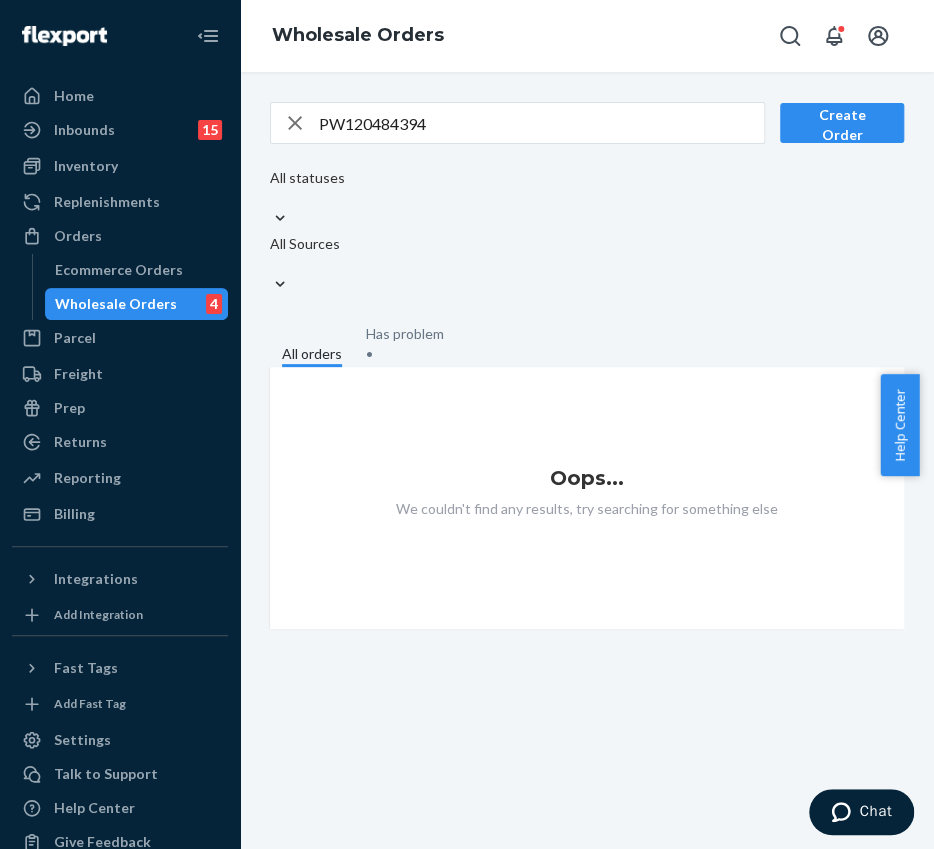 click on "PW120484394" at bounding box center [541, 123] 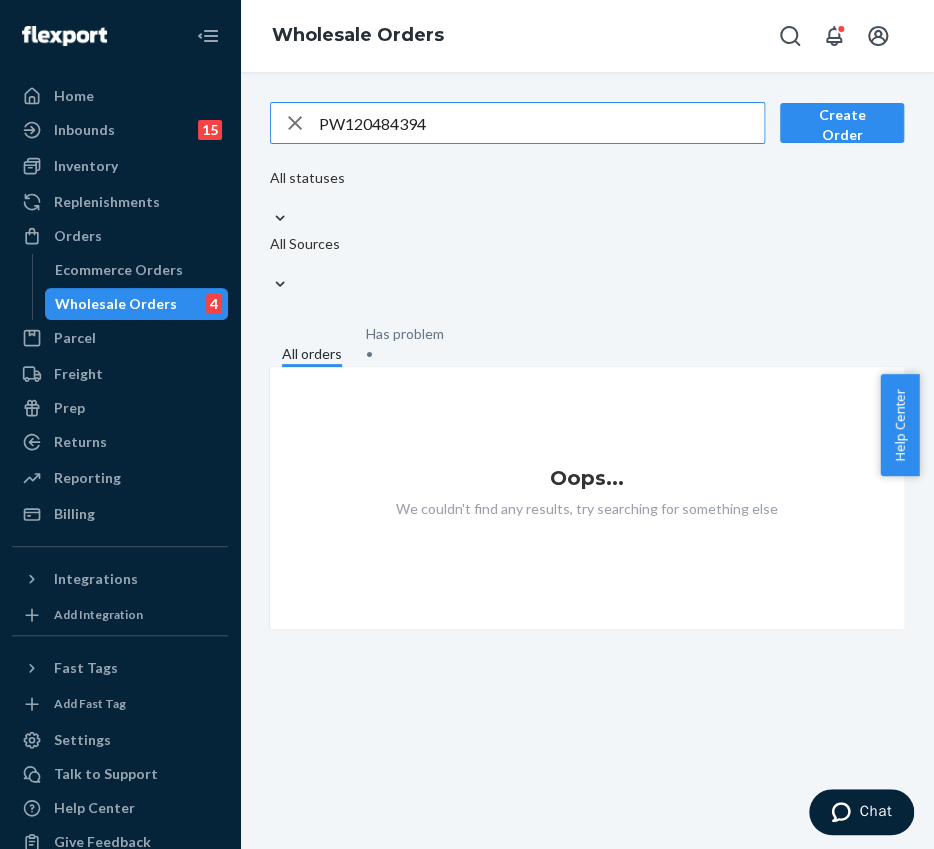 click on "PW120484394" at bounding box center (541, 123) 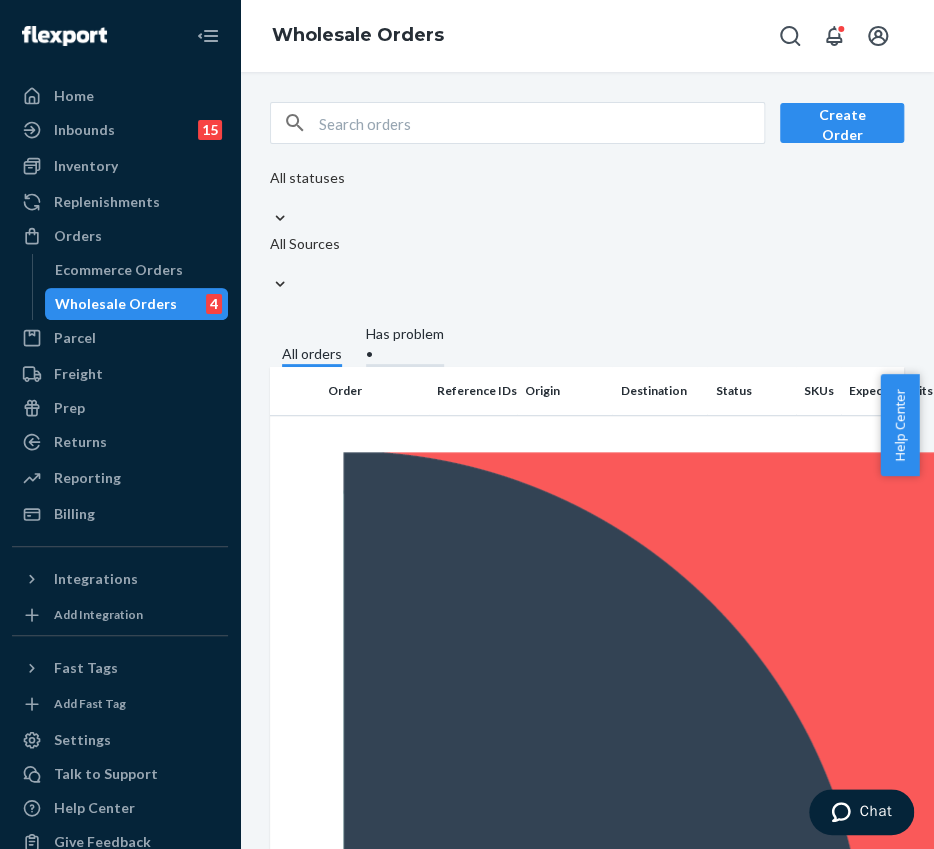 click on "Has problem •" at bounding box center (405, 345) 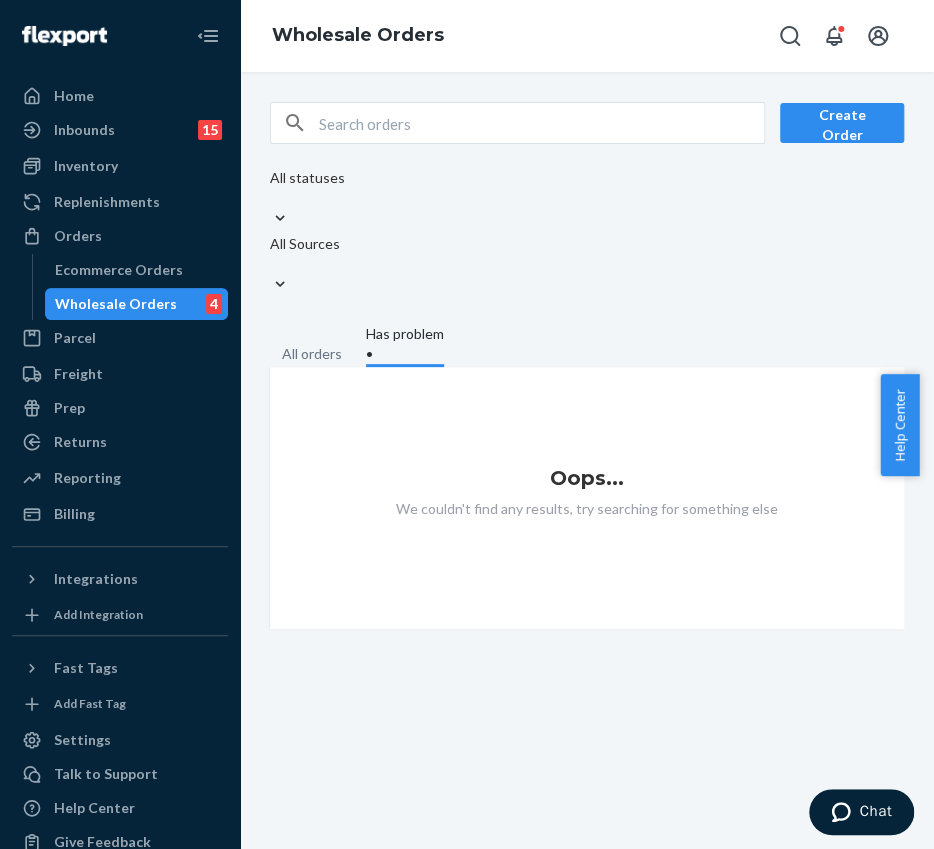 click on "Oops..." at bounding box center (587, 478) 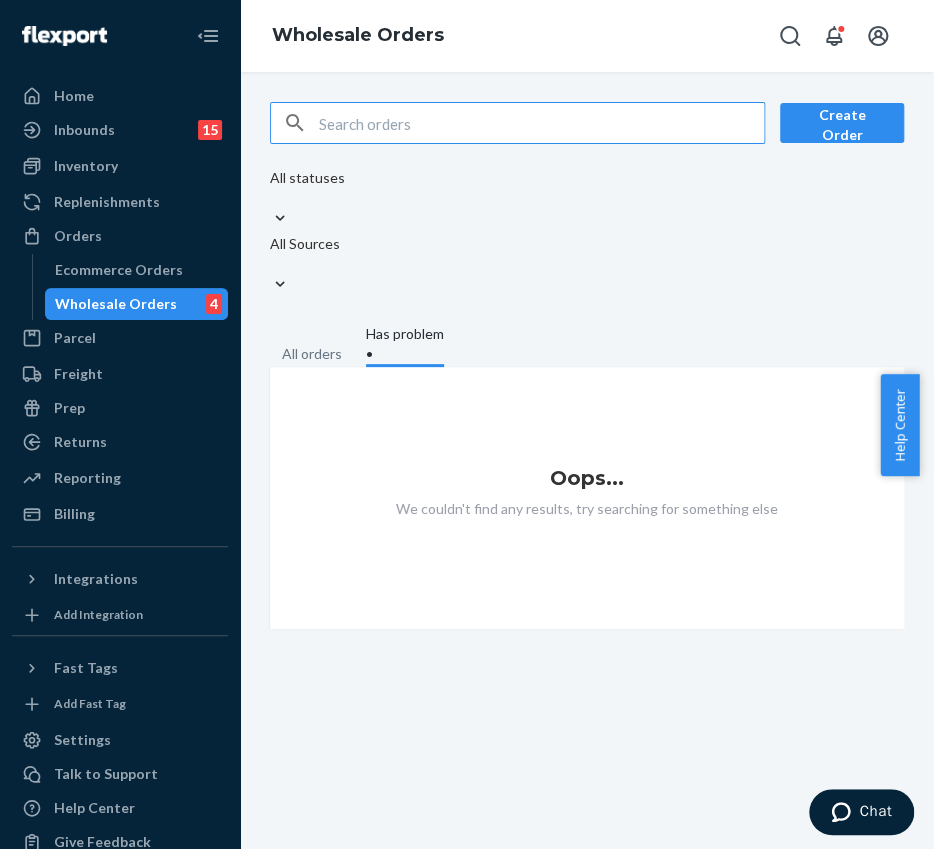 click at bounding box center (541, 123) 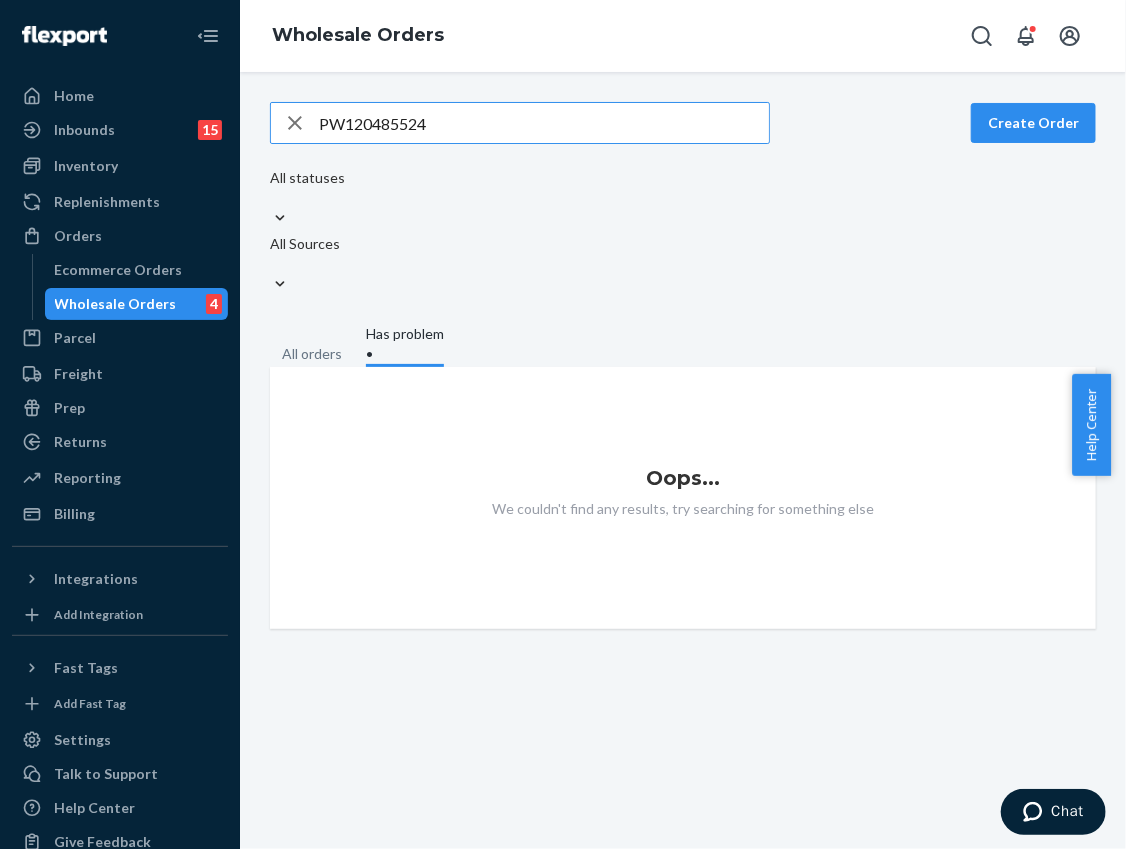 click on "PW120485524" at bounding box center [544, 123] 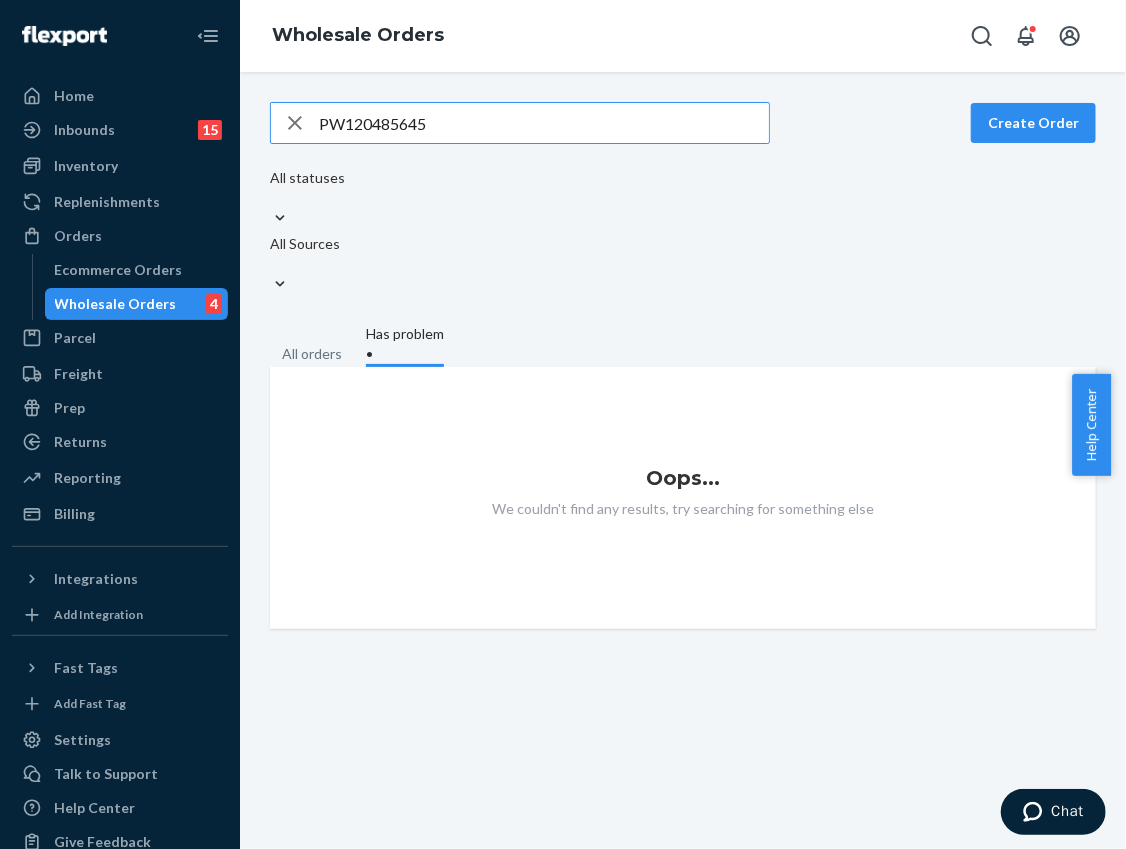 type on "PW120485645" 